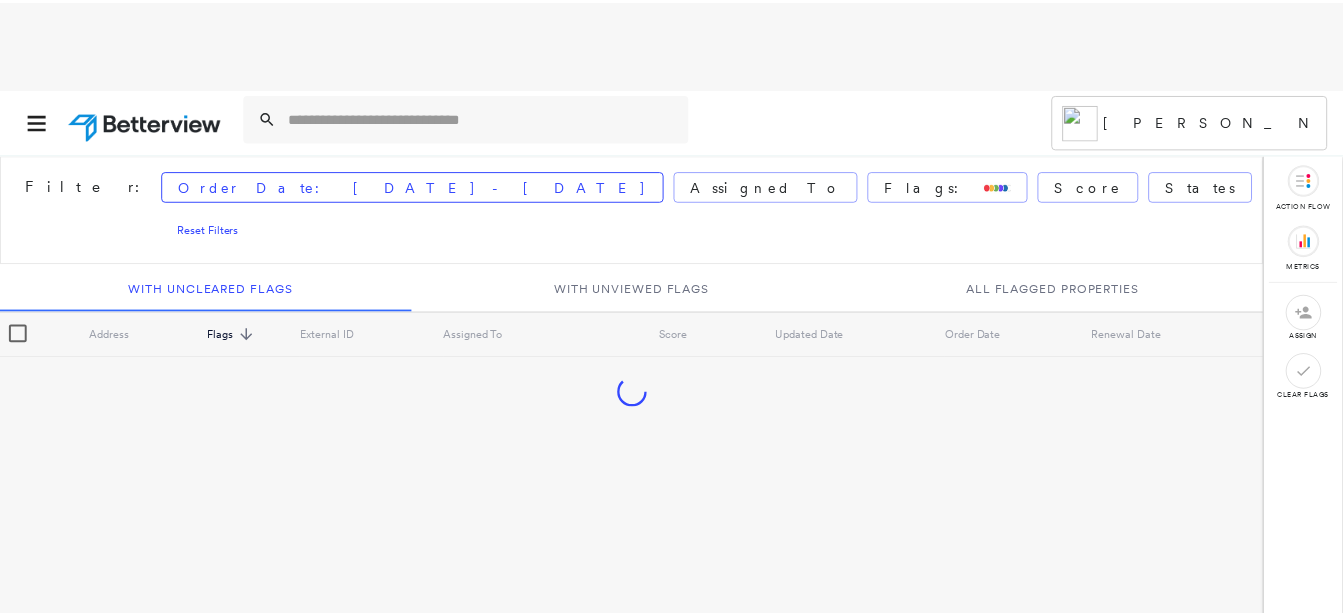 scroll, scrollTop: 0, scrollLeft: 0, axis: both 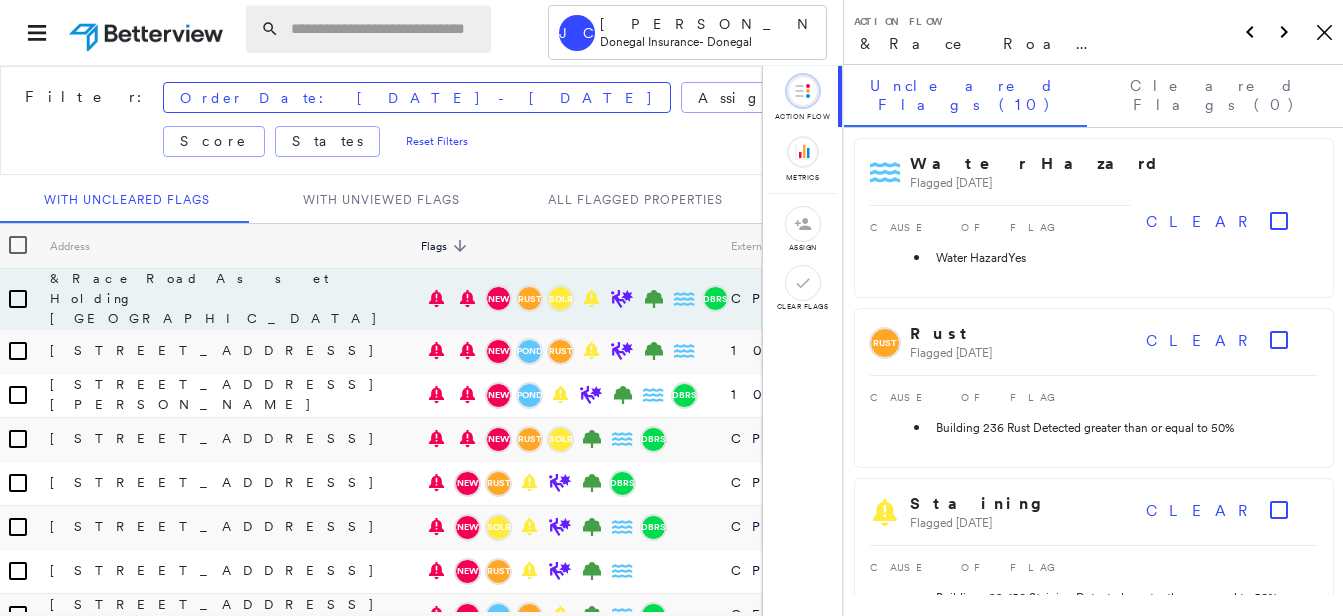 click at bounding box center [385, 29] 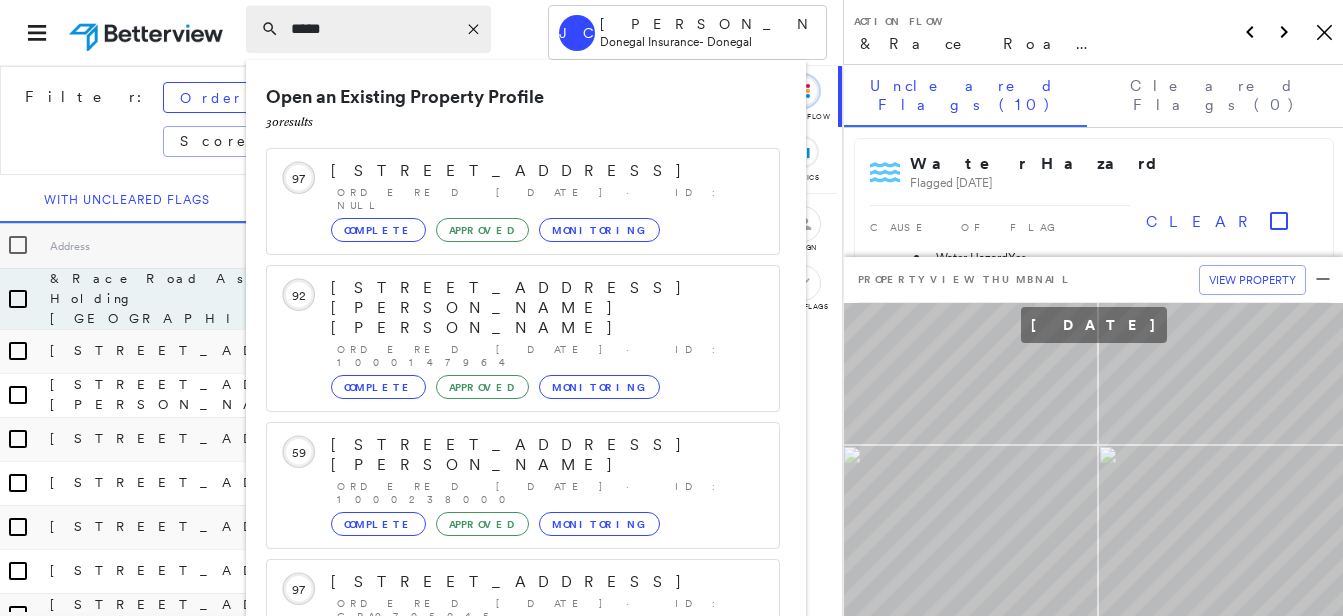 click on "*****" at bounding box center (373, 29) 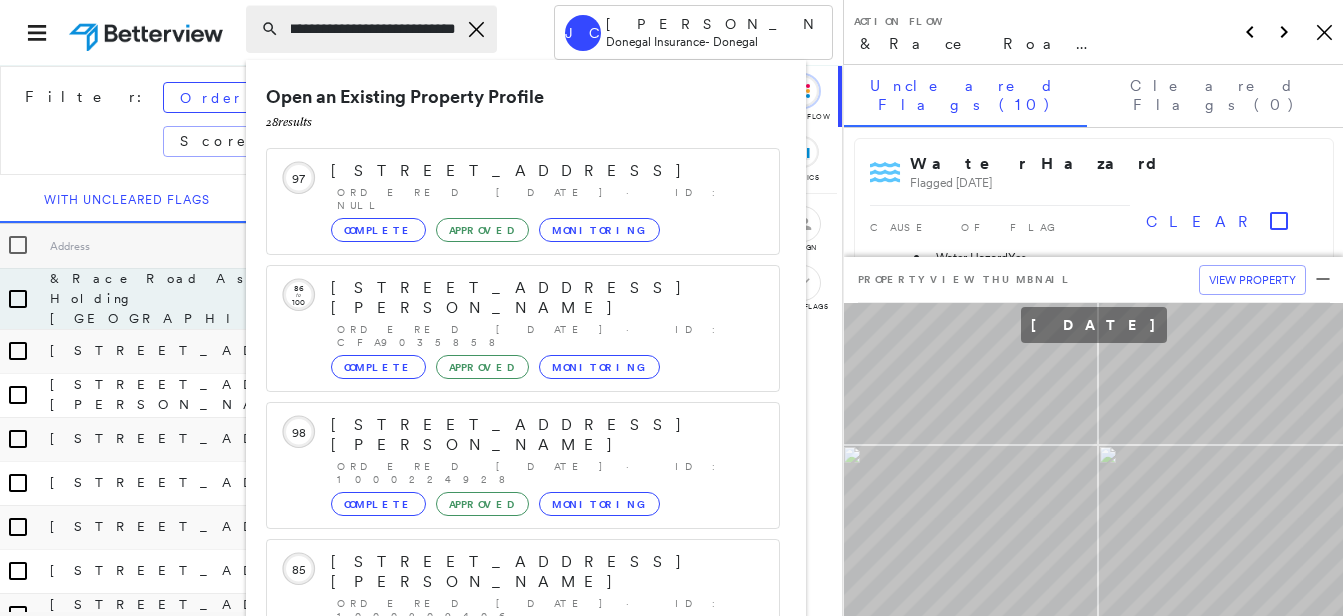 scroll, scrollTop: 0, scrollLeft: 28, axis: horizontal 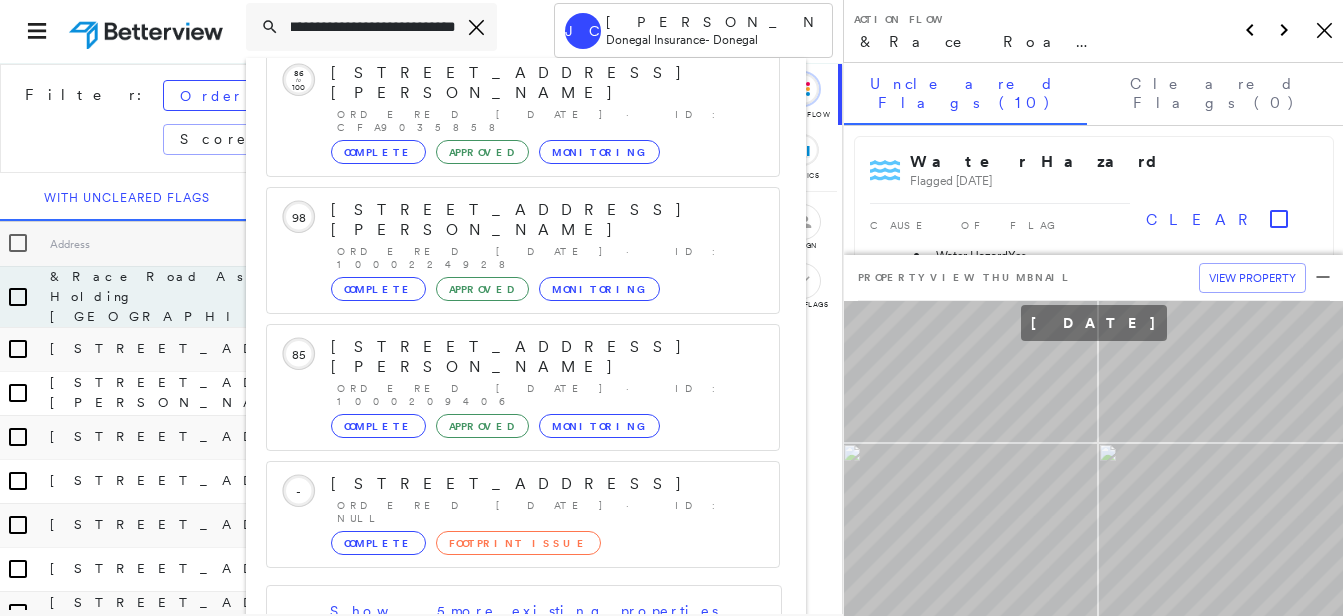 type on "**********" 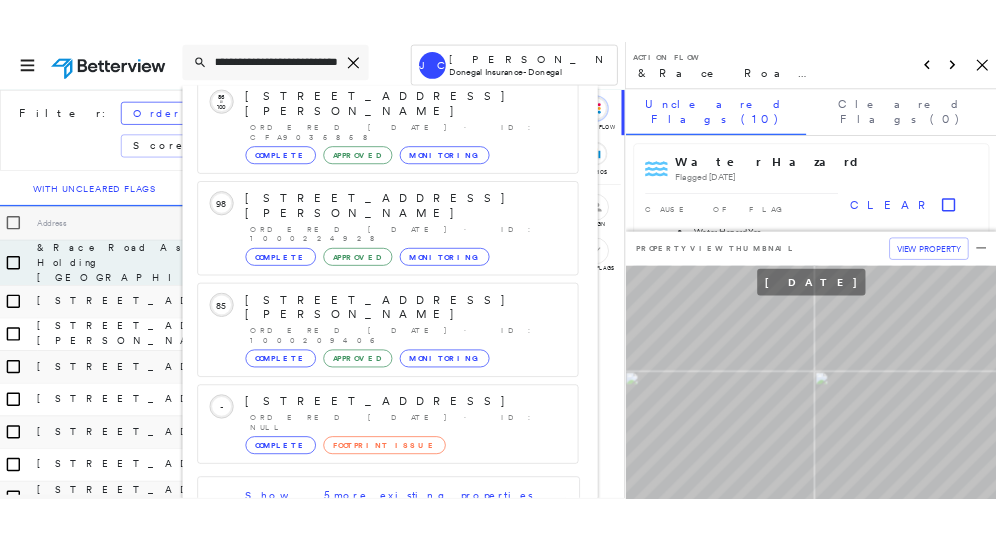 scroll, scrollTop: 0, scrollLeft: 0, axis: both 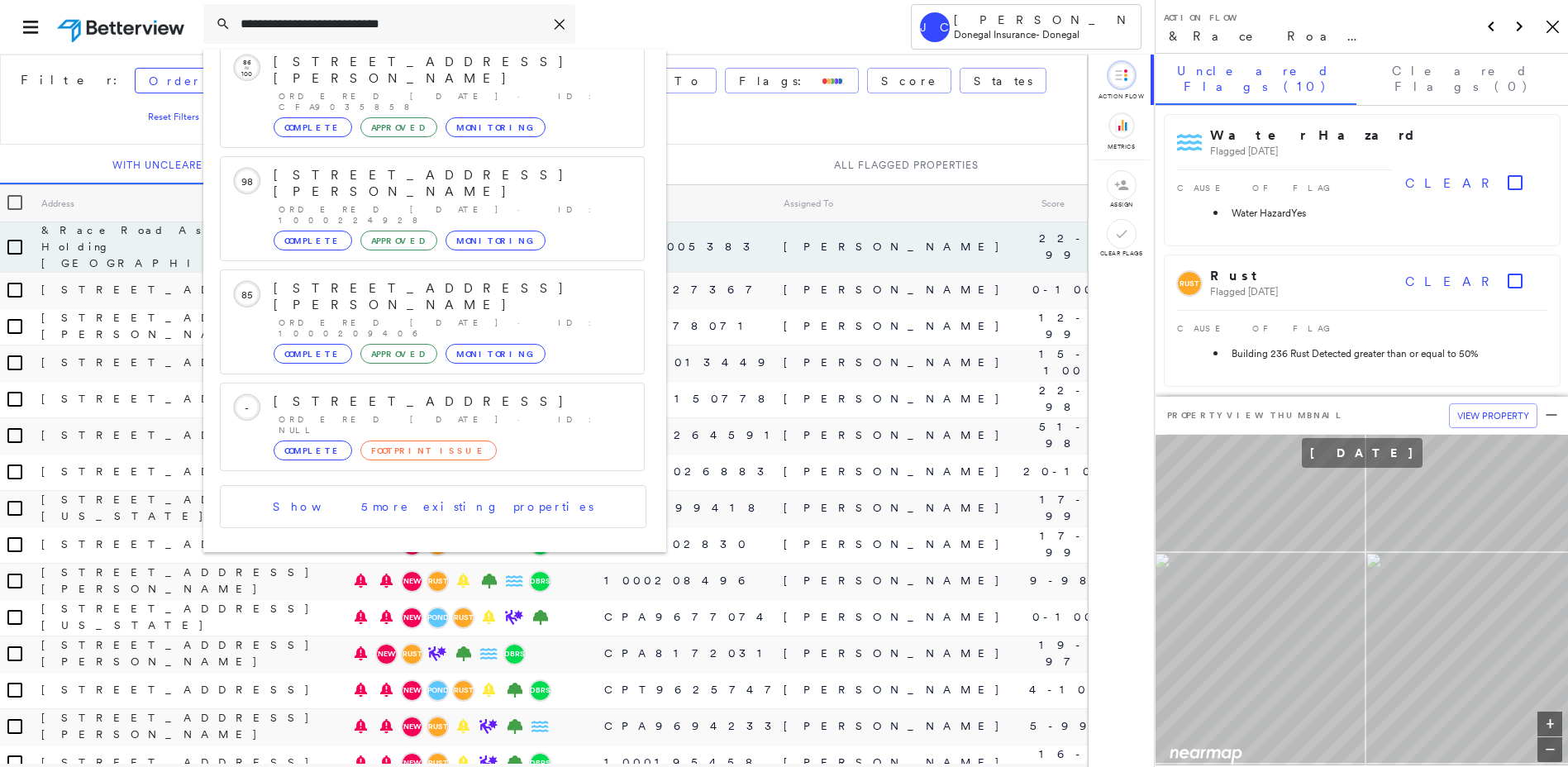 click 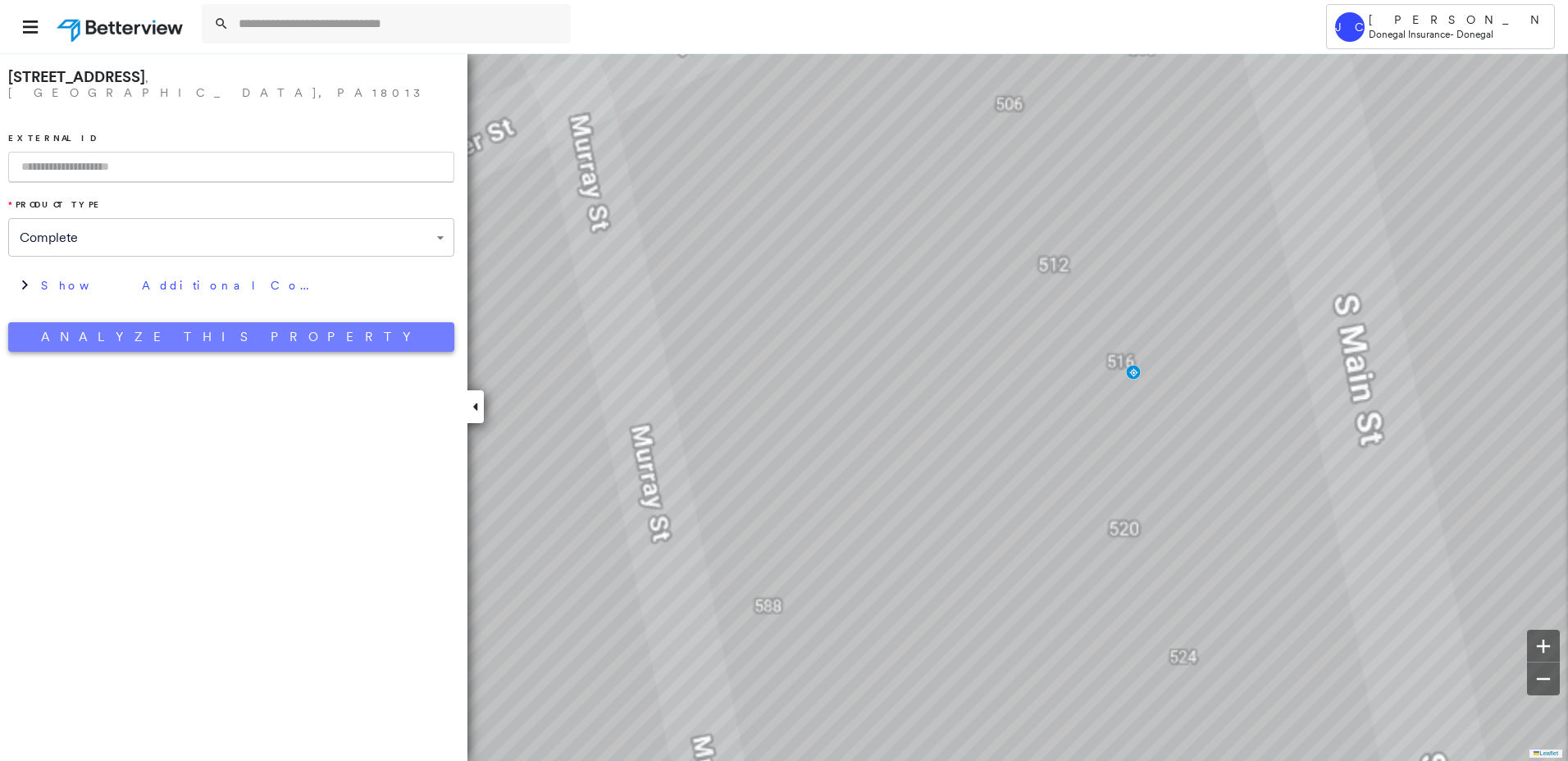click on "Analyze This Property" at bounding box center (231, 337) 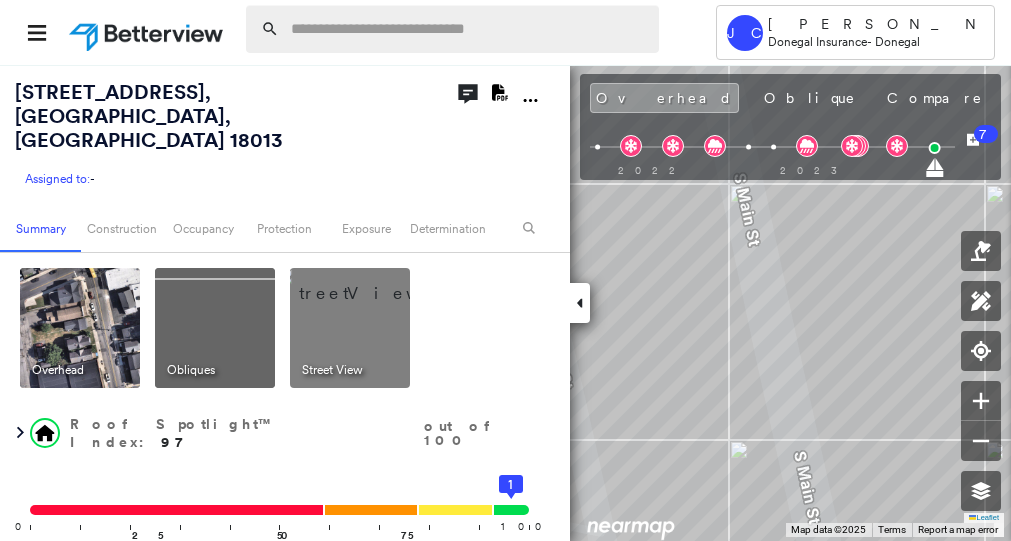 click at bounding box center [469, 29] 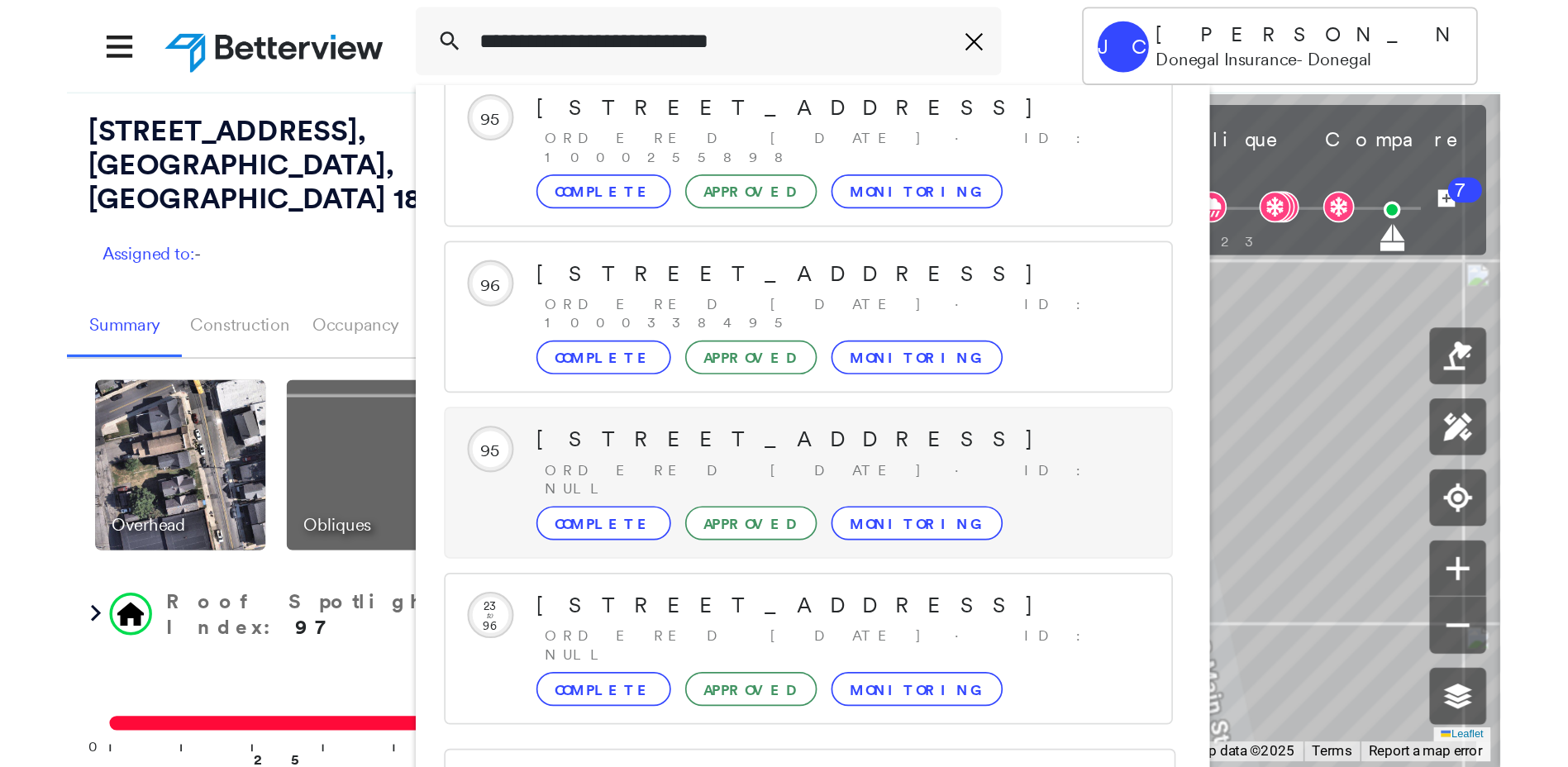 scroll, scrollTop: 176, scrollLeft: 0, axis: vertical 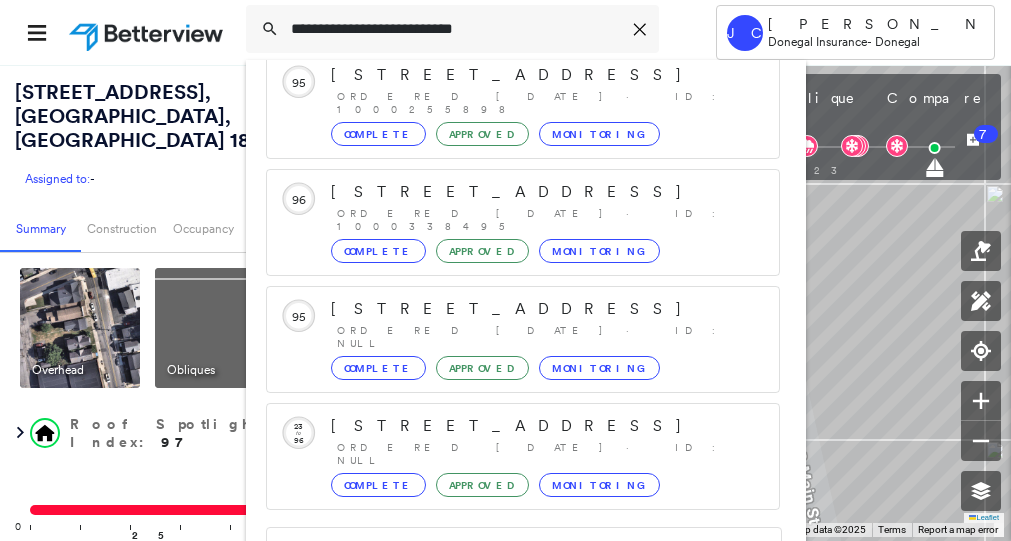 type on "**********" 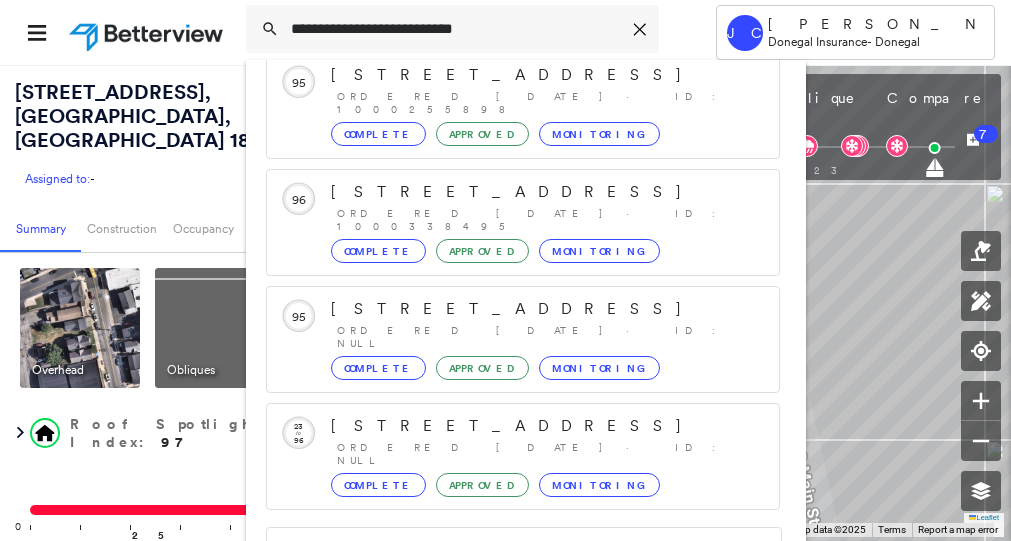 click on "Overhead Oblique Compare Street View Google Photos" at bounding box center [1005, 98] 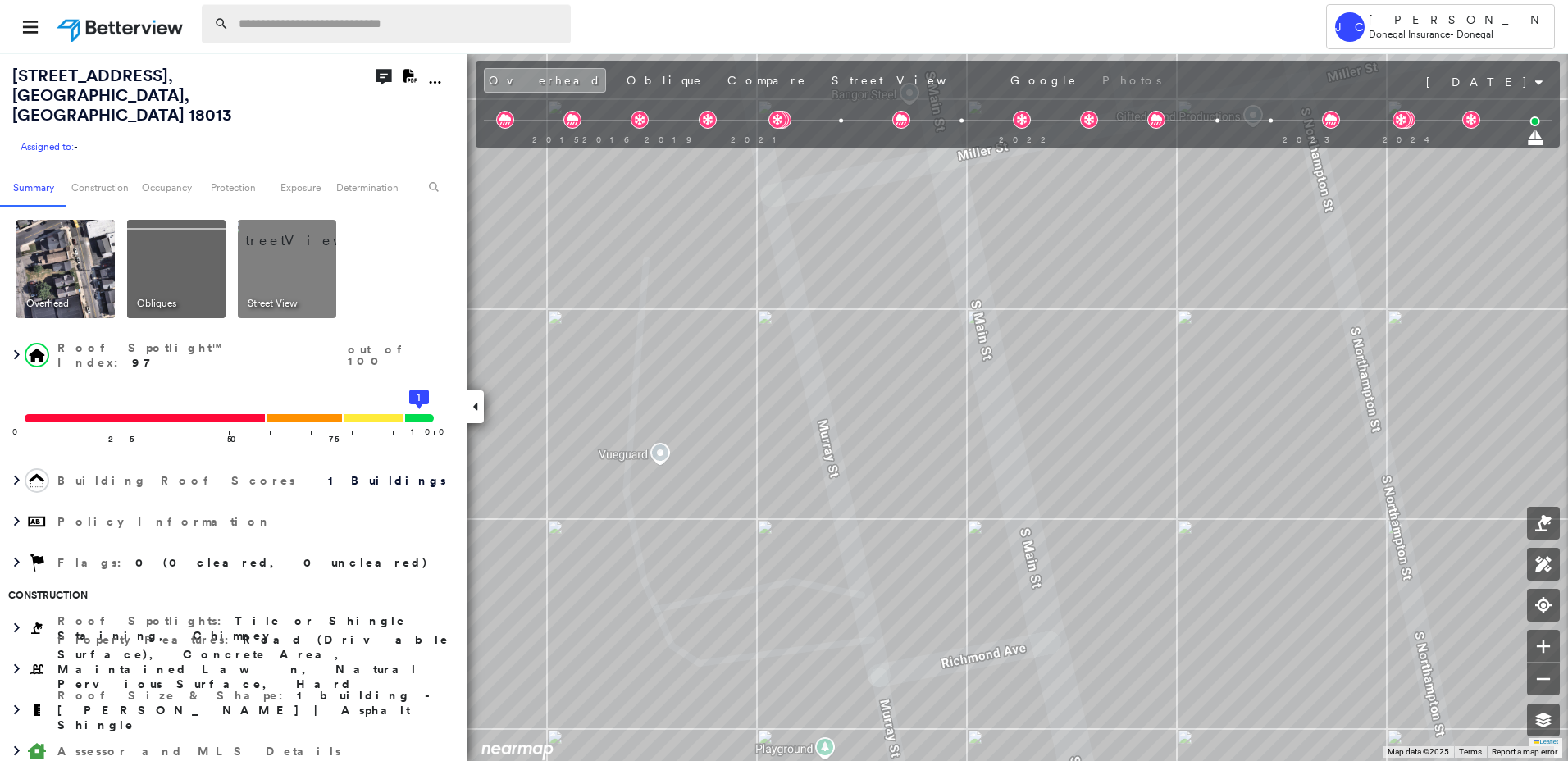 click at bounding box center [399, 24] 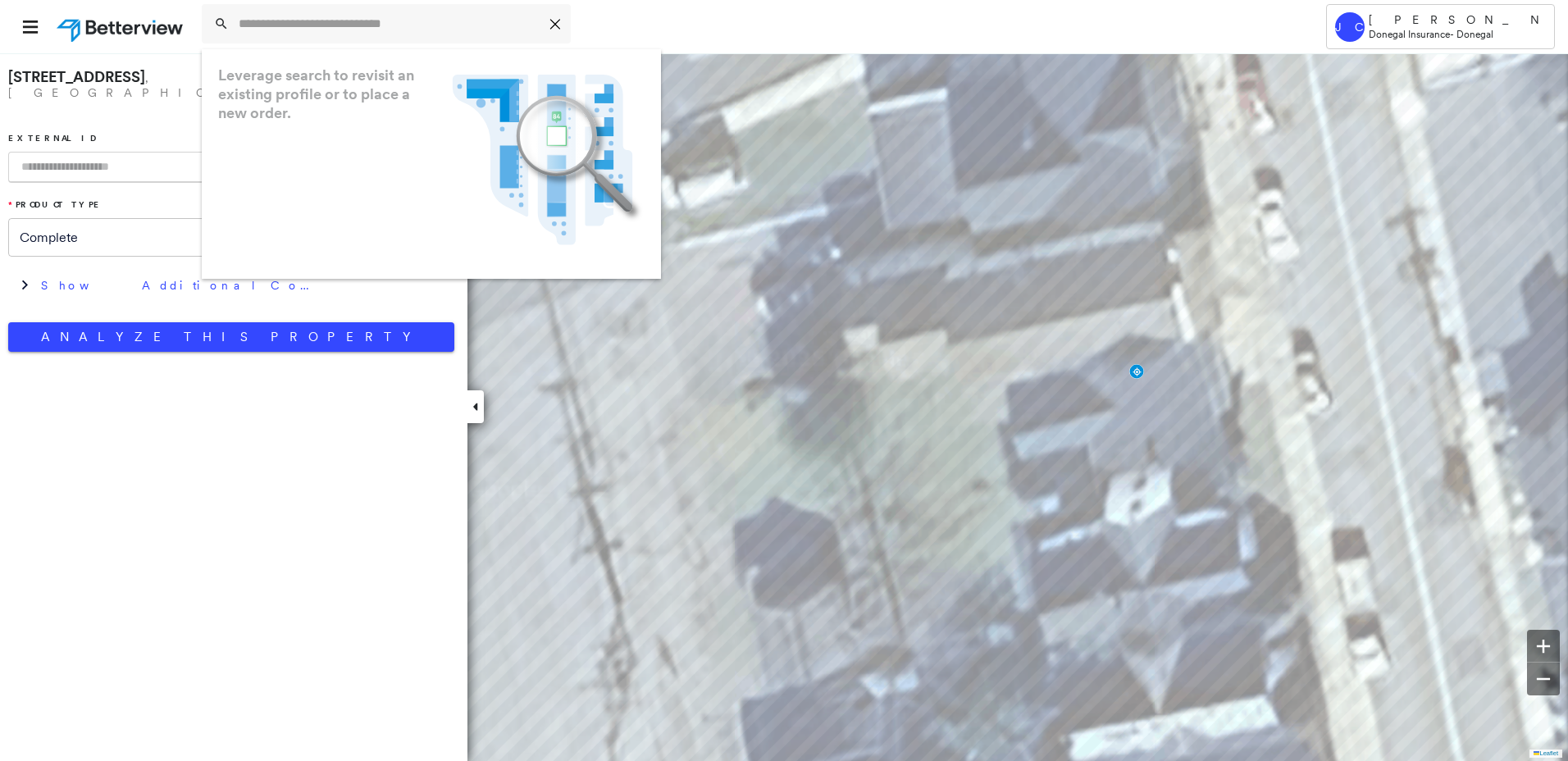 click on "[STREET_ADDRESS]" at bounding box center (231, 89) 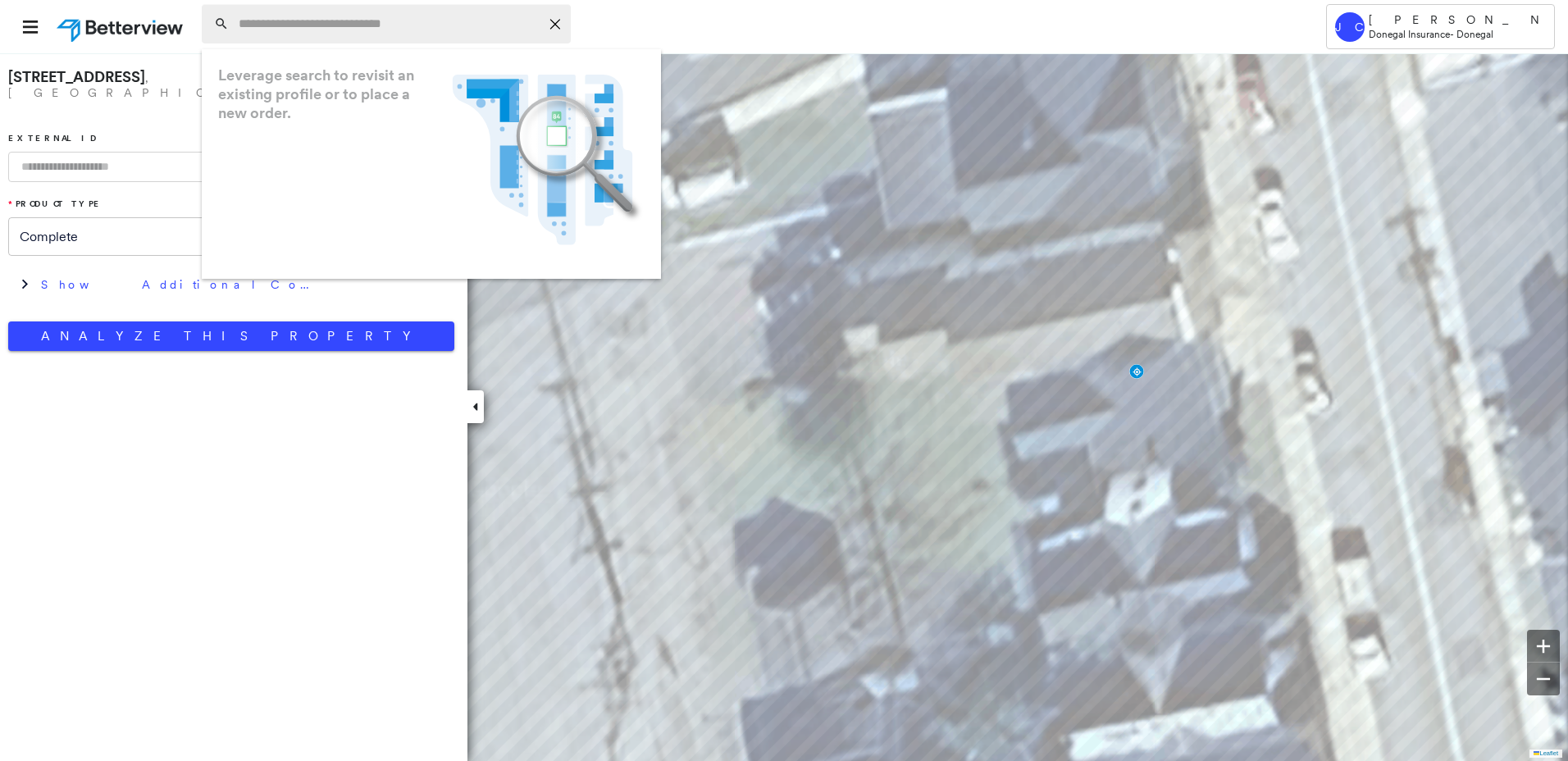 click on "Icon_Closemodal" 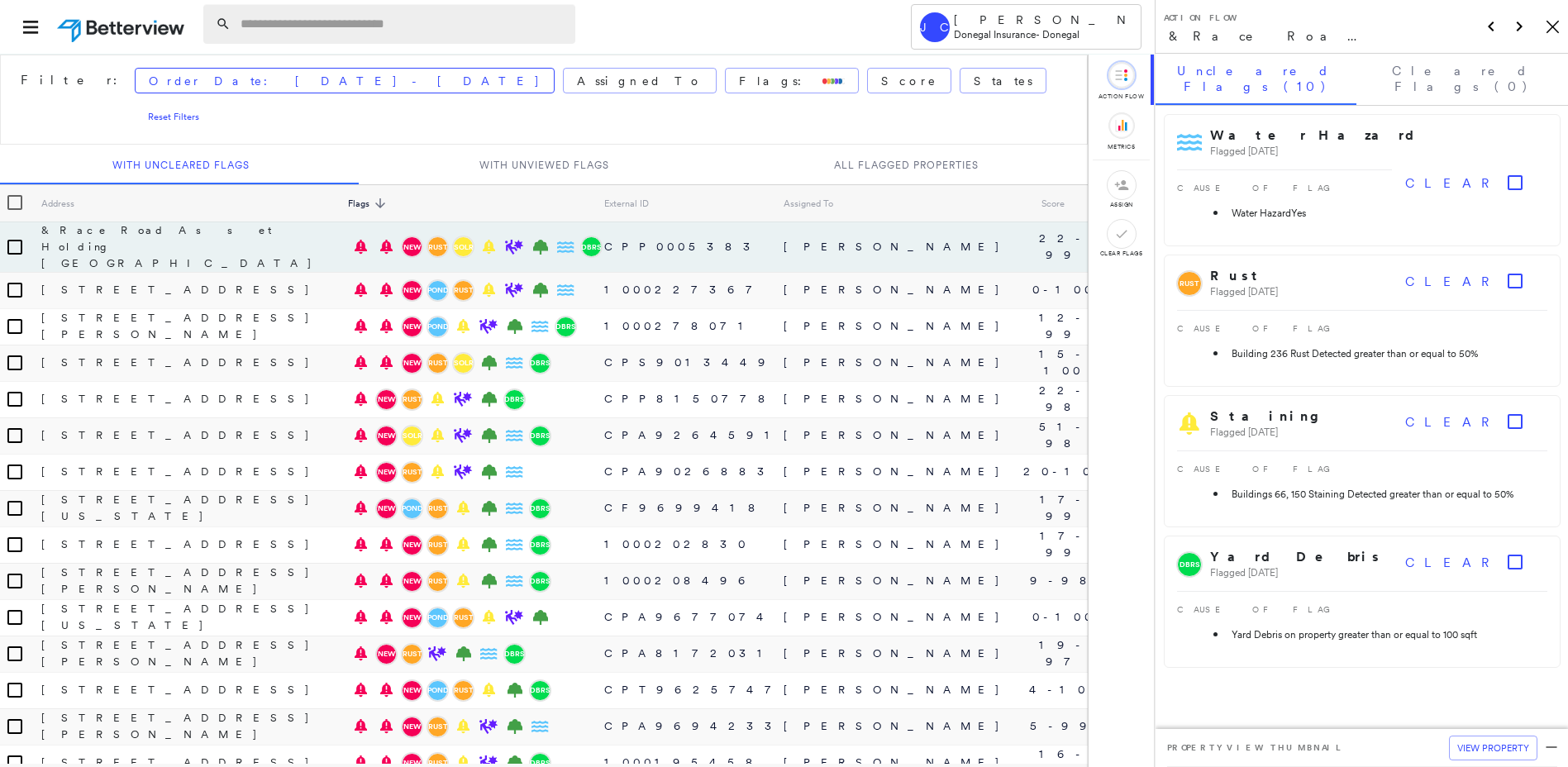 click at bounding box center [403, 24] 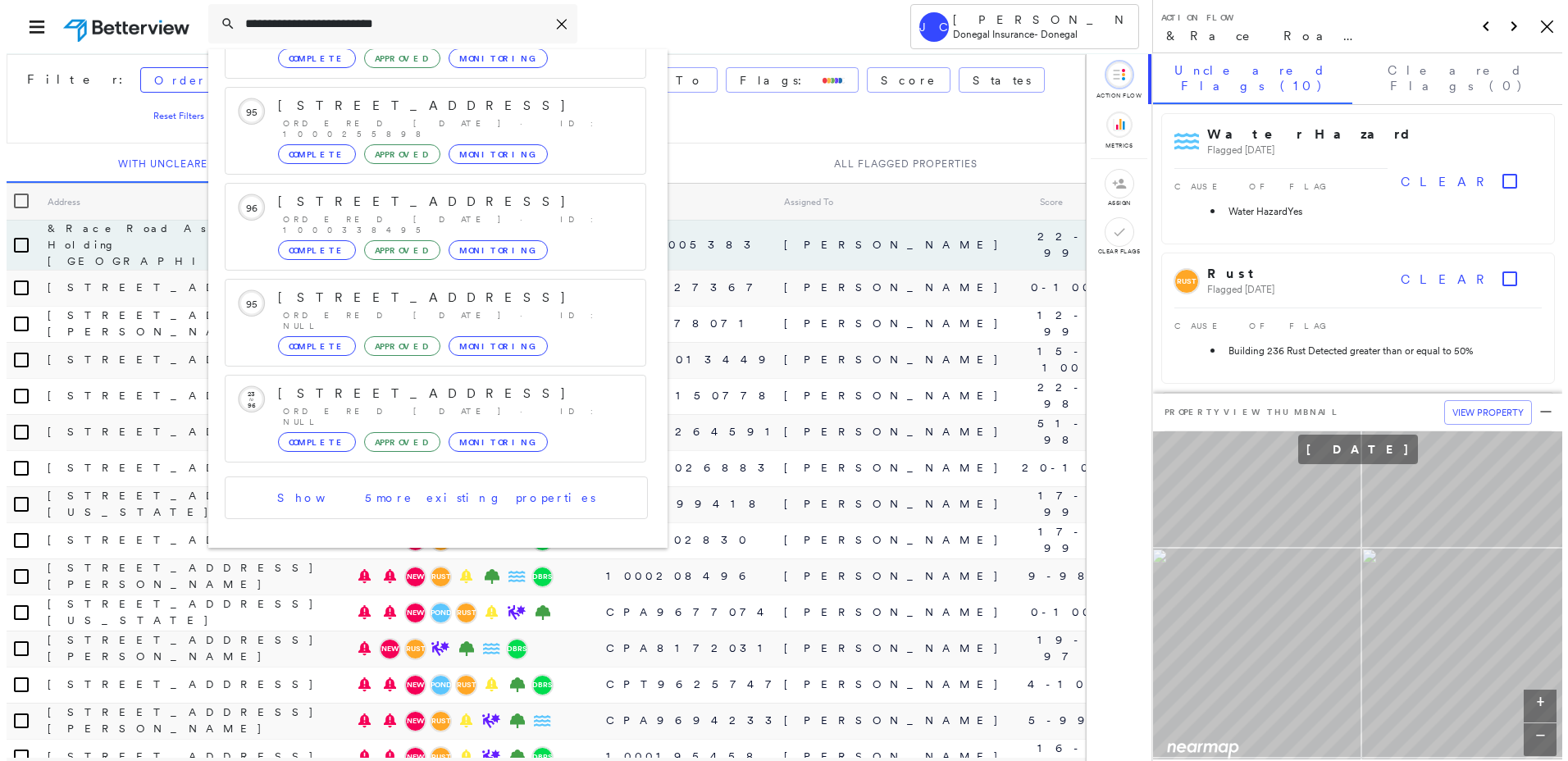 scroll, scrollTop: 175, scrollLeft: 0, axis: vertical 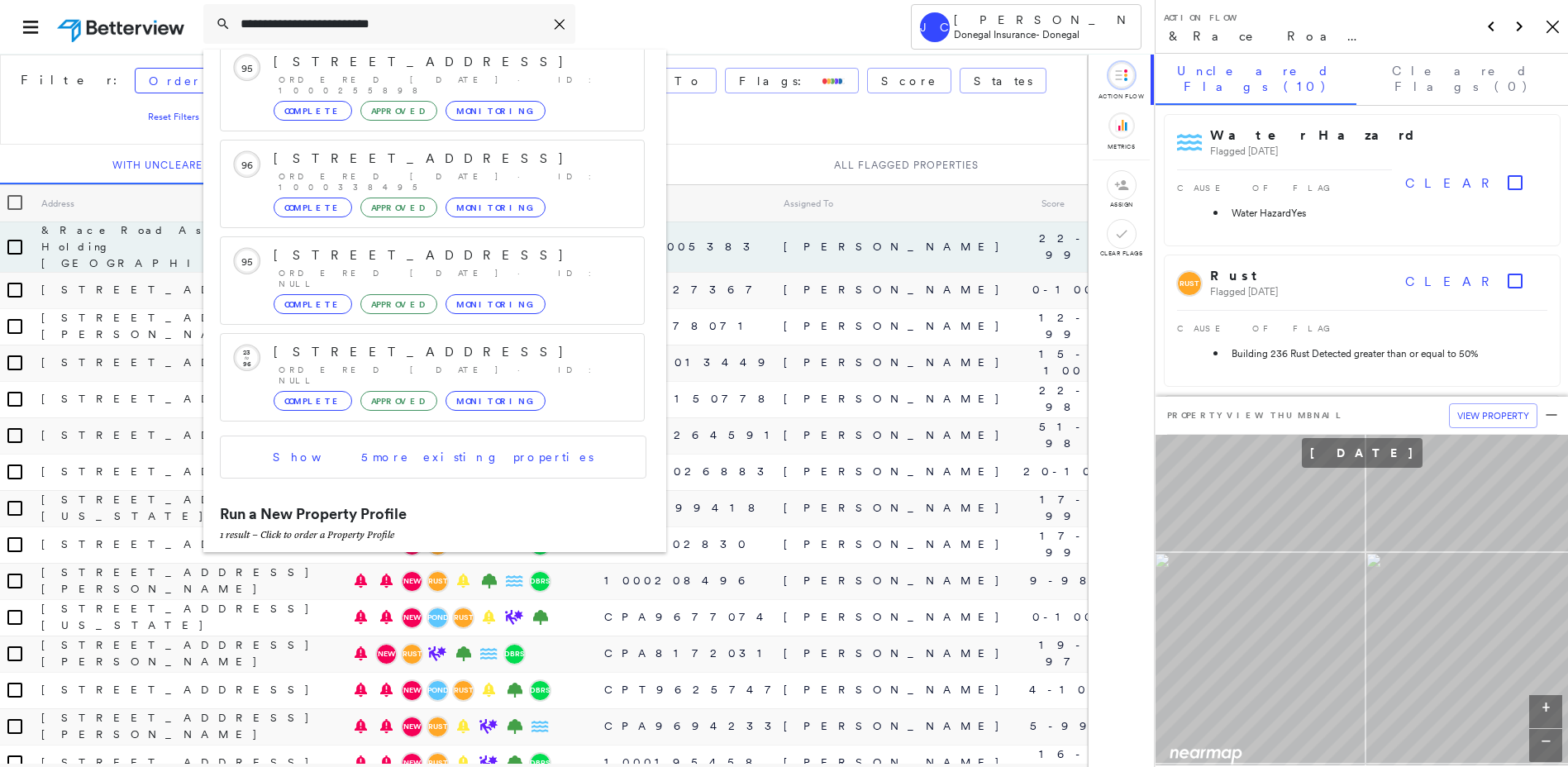 type on "**********" 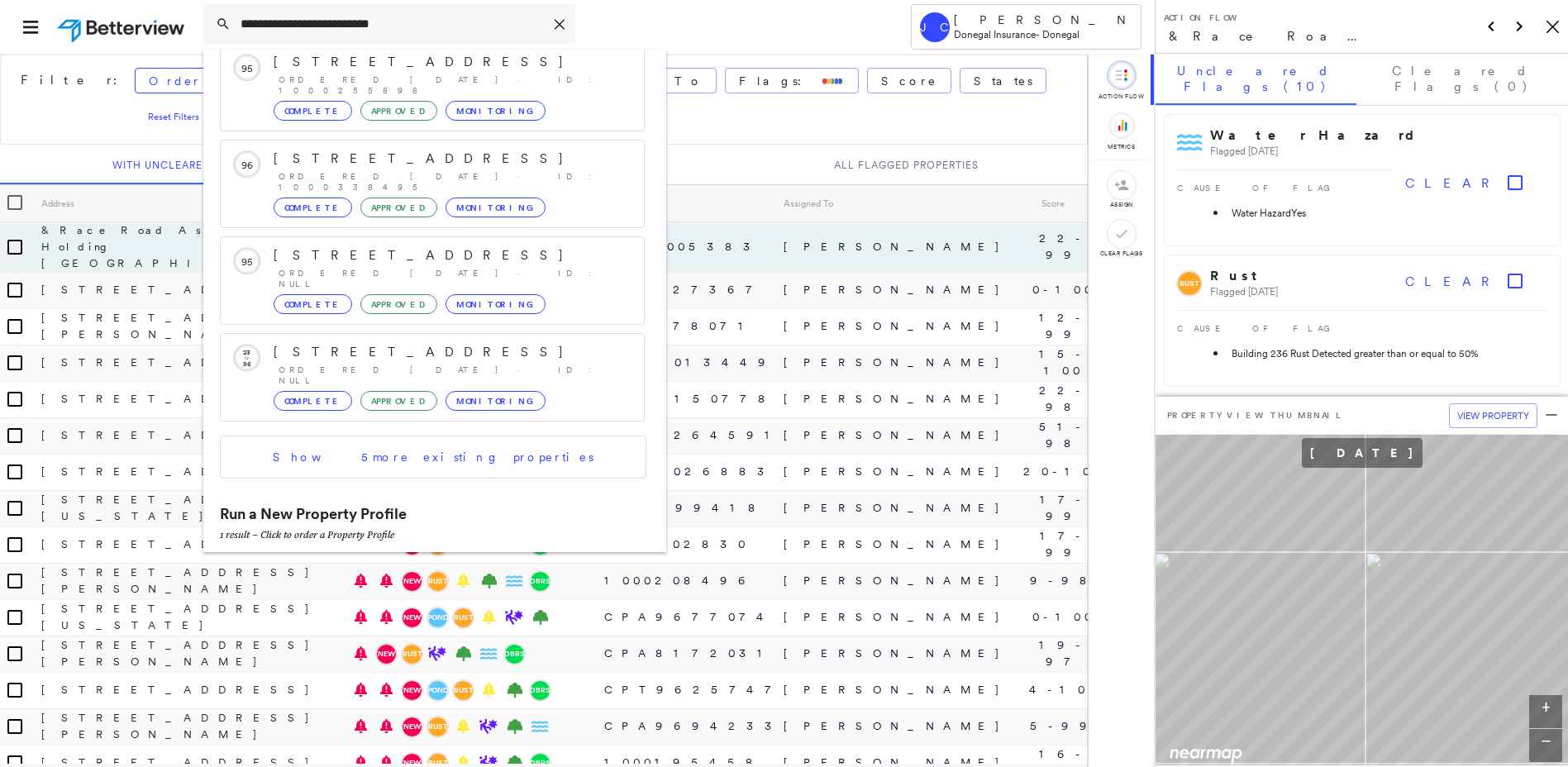click 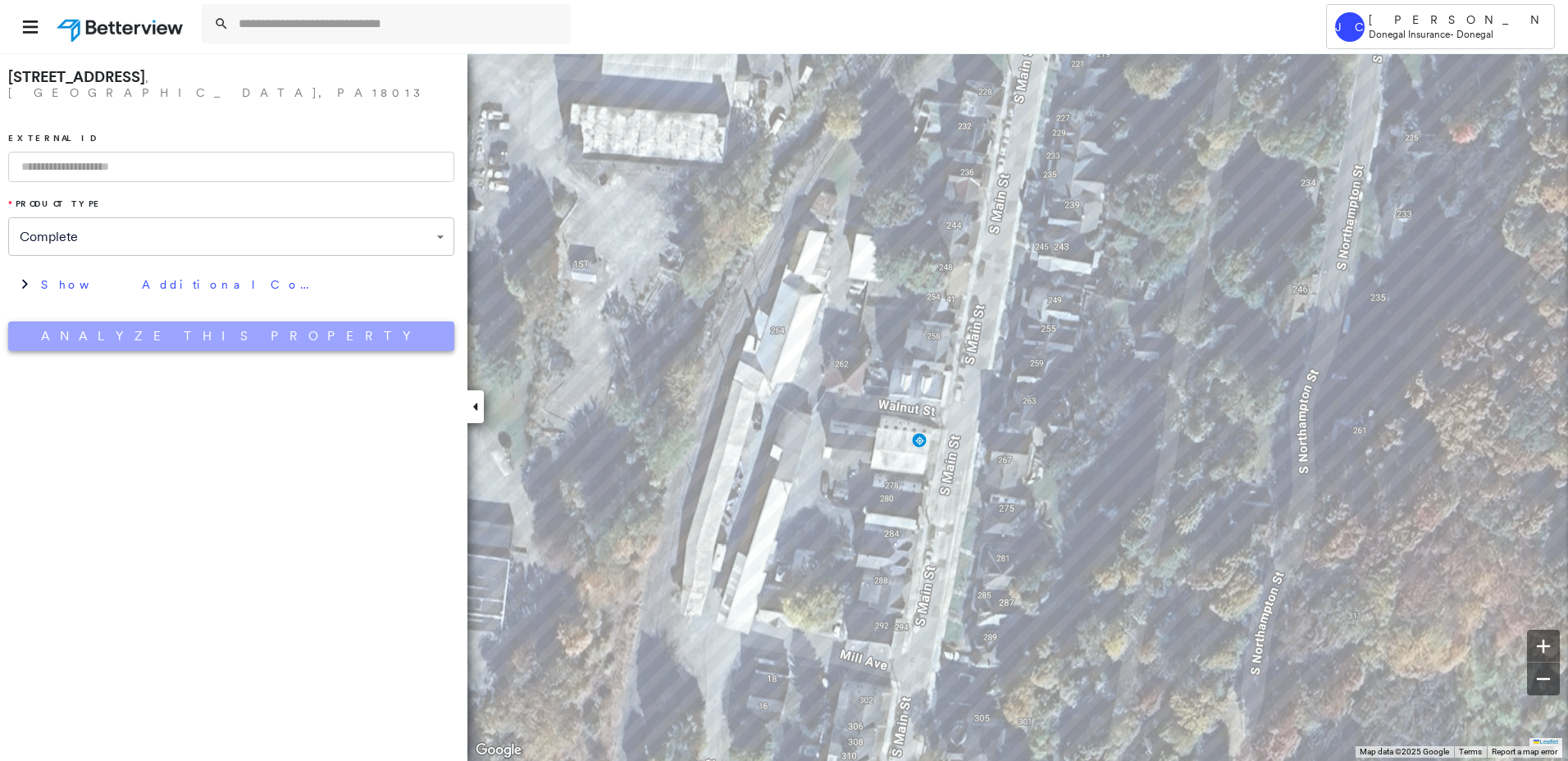 click on "Analyze This Property" at bounding box center [231, 336] 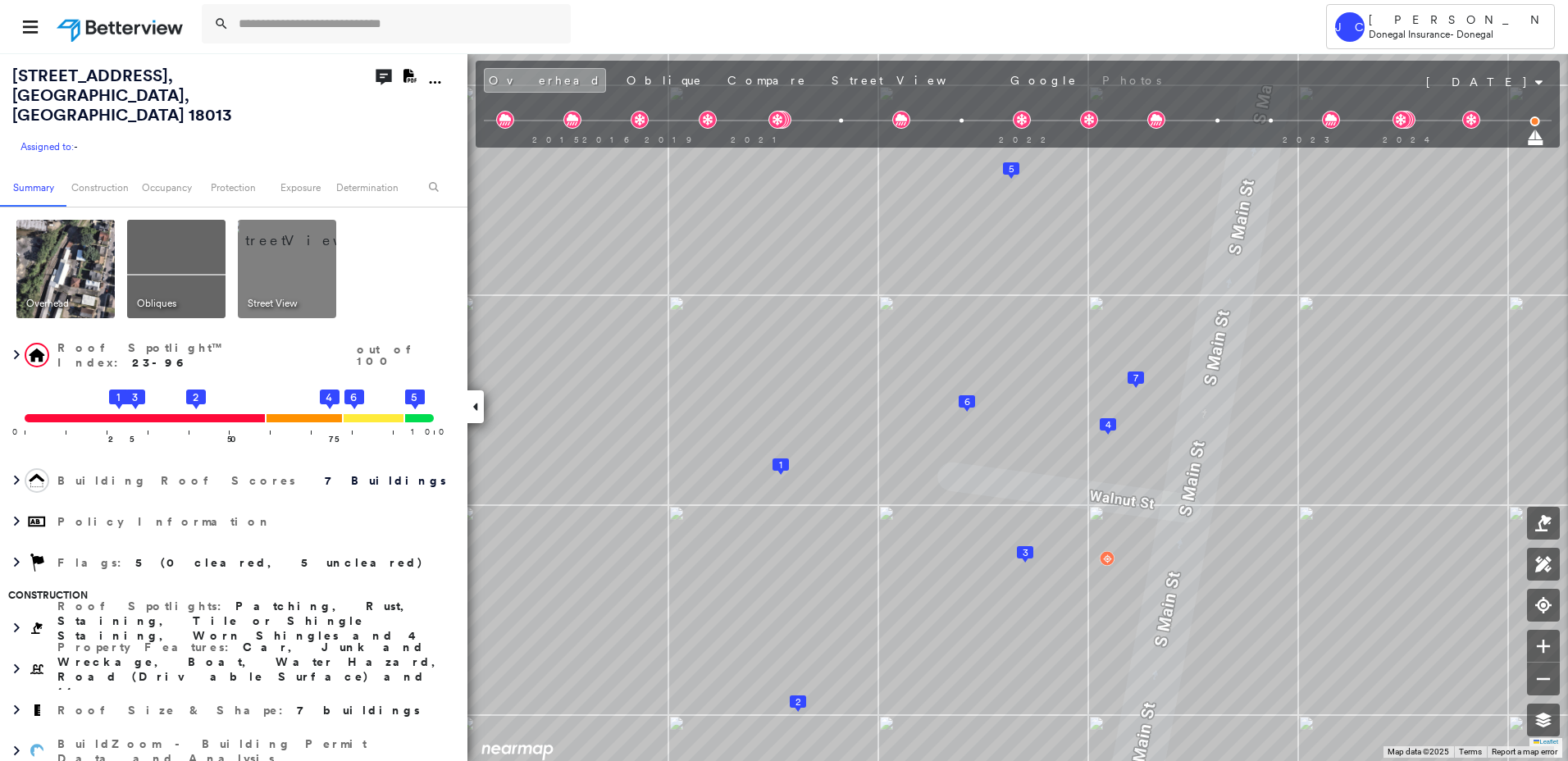 click on "Street View" at bounding box center [272, 303] 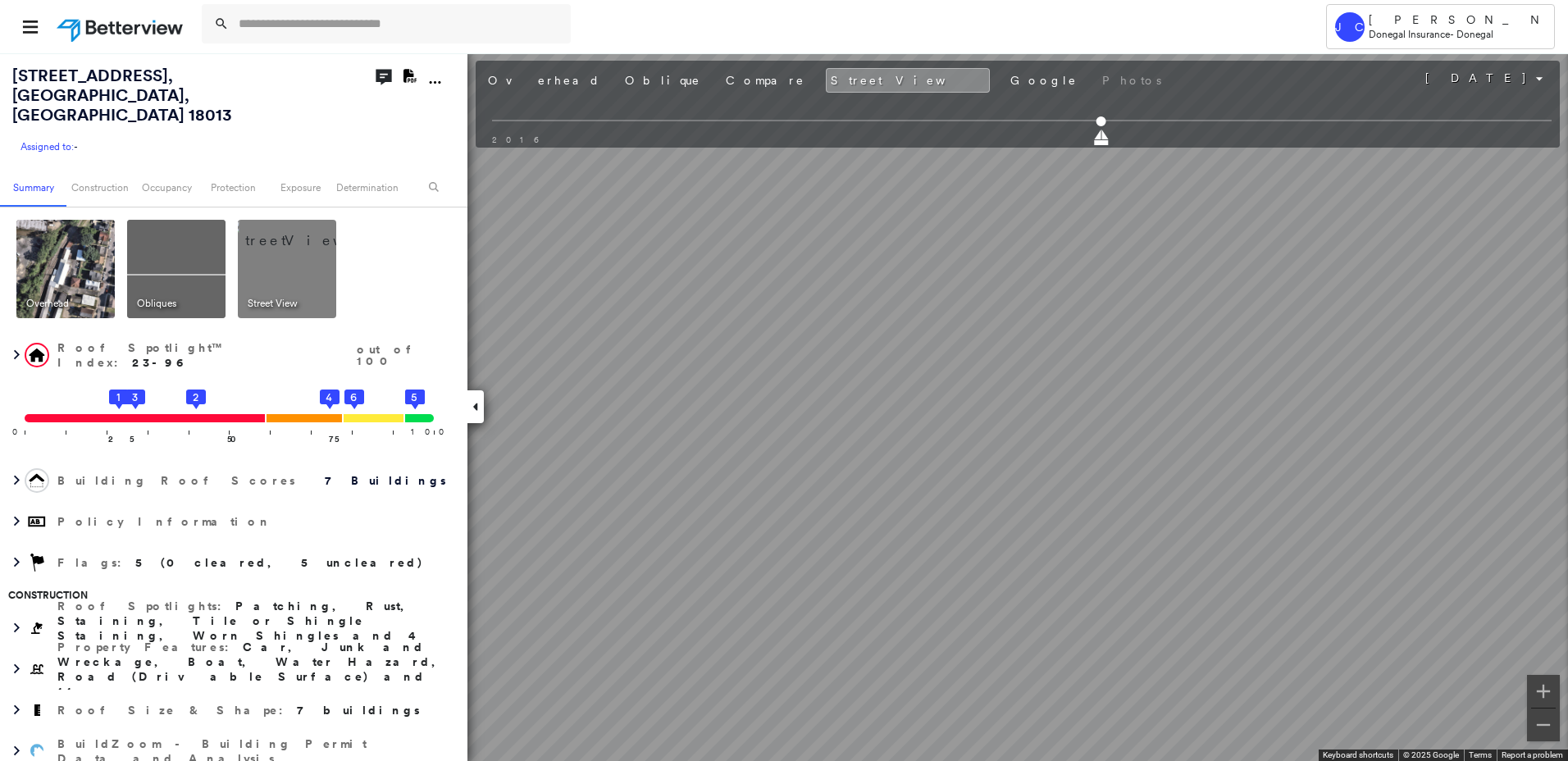 click on "Tower [PERSON_NAME] Donegal Insurance  -   Donegal [STREET_ADDRESS] Assigned to:  - Assigned to:  - Assigned to:  - Open Comments Download PDF Report Summary Construction Occupancy Protection Exposure Determination Overhead Obliques Street View Roof Spotlight™ Index :  23-96 out of 100 0 100 25 1 50 3 2 75 4 7 6 5 Building Roof Scores 7 Buildings Policy Information Flags :  5 (0 cleared, 5 uncleared) Construction Roof Spotlights :  Patching, Rust, Staining, Tile or Shingle Staining, Worn Shingles and 4 more Property Features :  Car, Junk and Wreckage, Boat, Water Hazard, Road (Drivable Surface) and 11 more Roof Size & Shape :  7 buildings  BuildZoom - Building Permit Data and Analysis Occupancy Ownership Place Detail Protection Exposure Fire Path FEMA Risk Index Wind Claim Predictor: Most Risky 1   out of  5 Additional Perils Proximity Alerts :  Chimney Tree Fall Risk:  Present   Determination Flags :  5 (0 cleared, 5 uncleared) Uncleared Flags (5) Cleared Flags  (0) Water Hazard NEW" at bounding box center (784, 380) 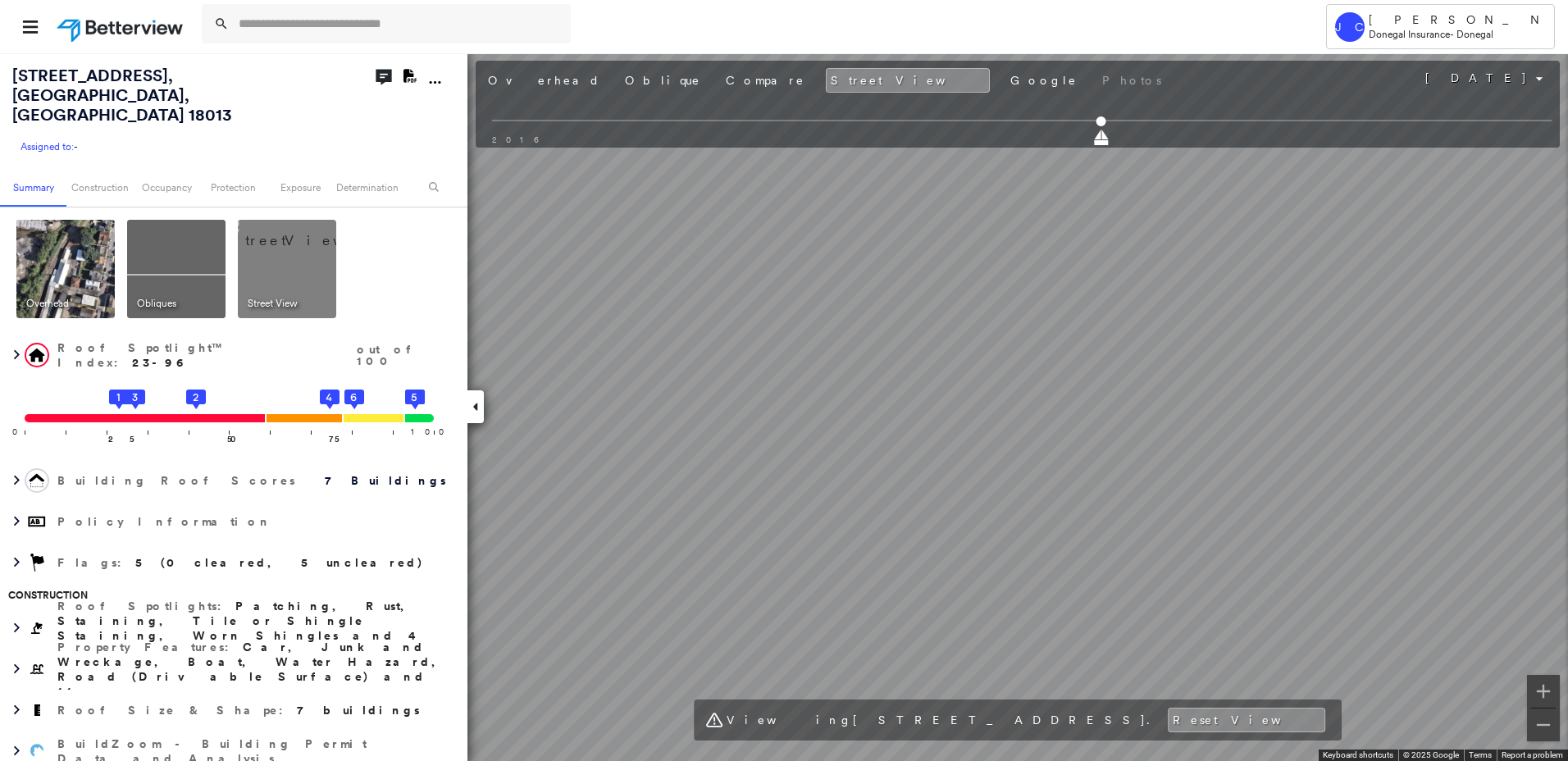 click at bounding box center (476, 407) 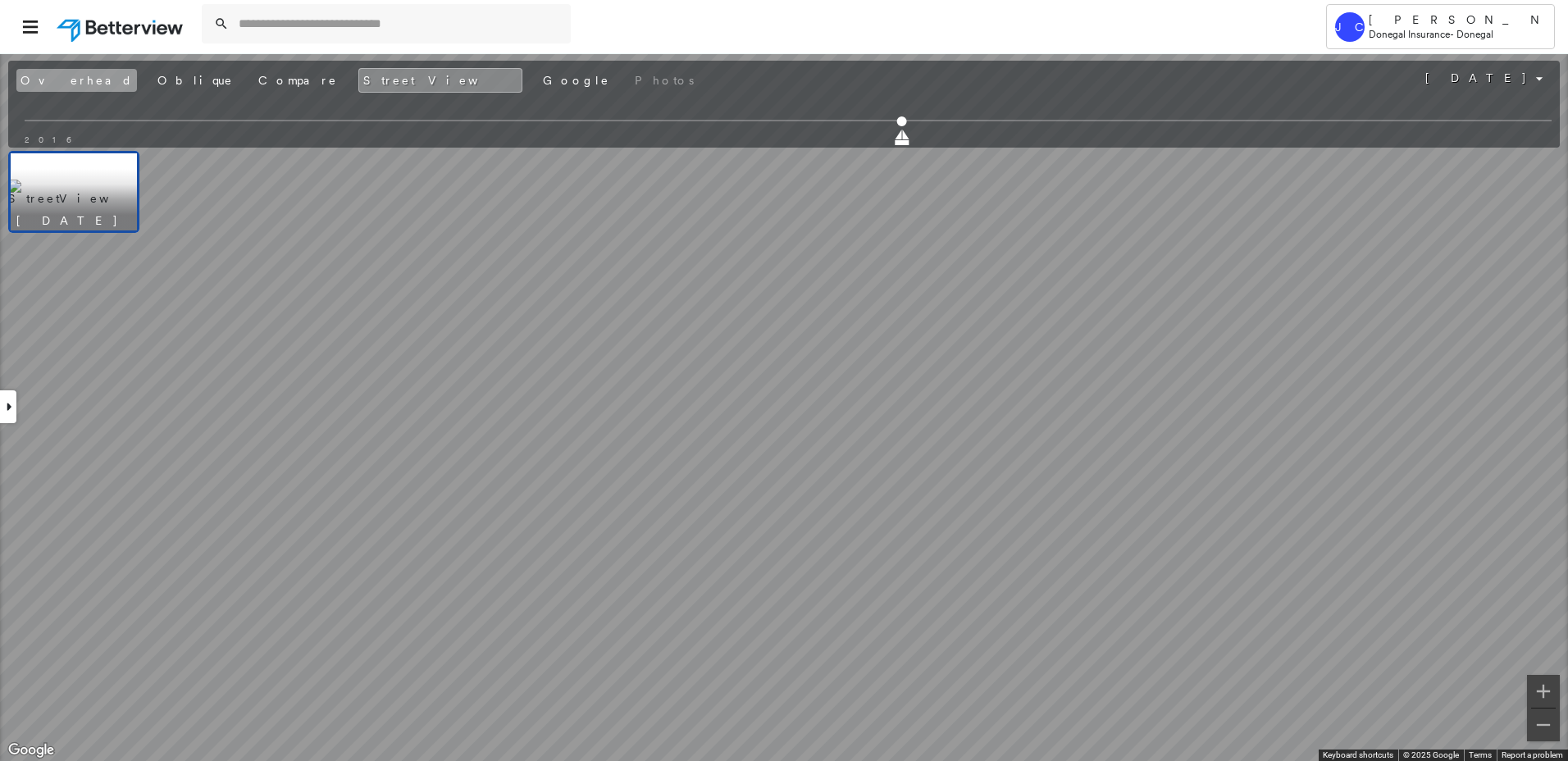 click on "Overhead" at bounding box center (76, 80) 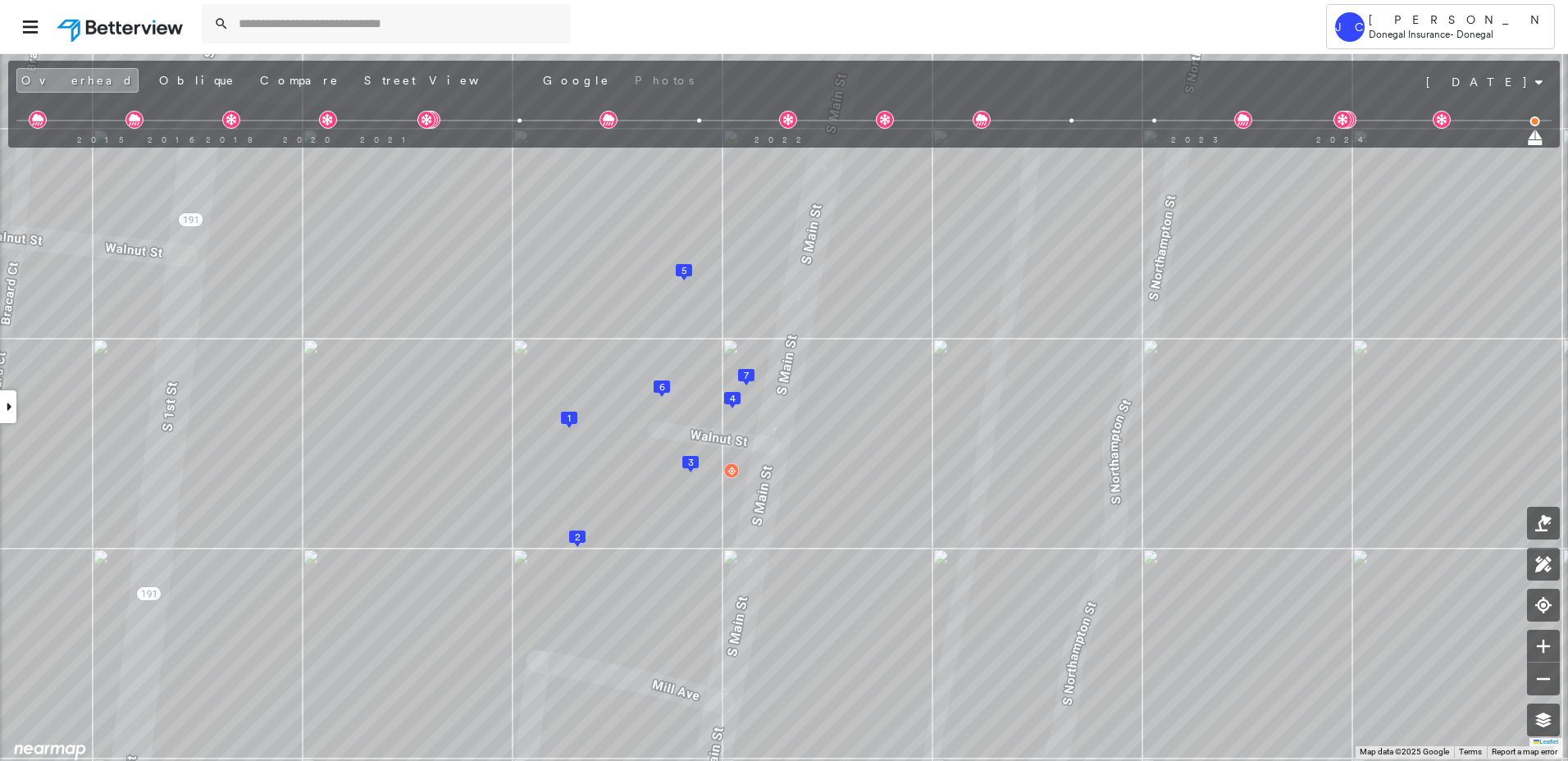 click 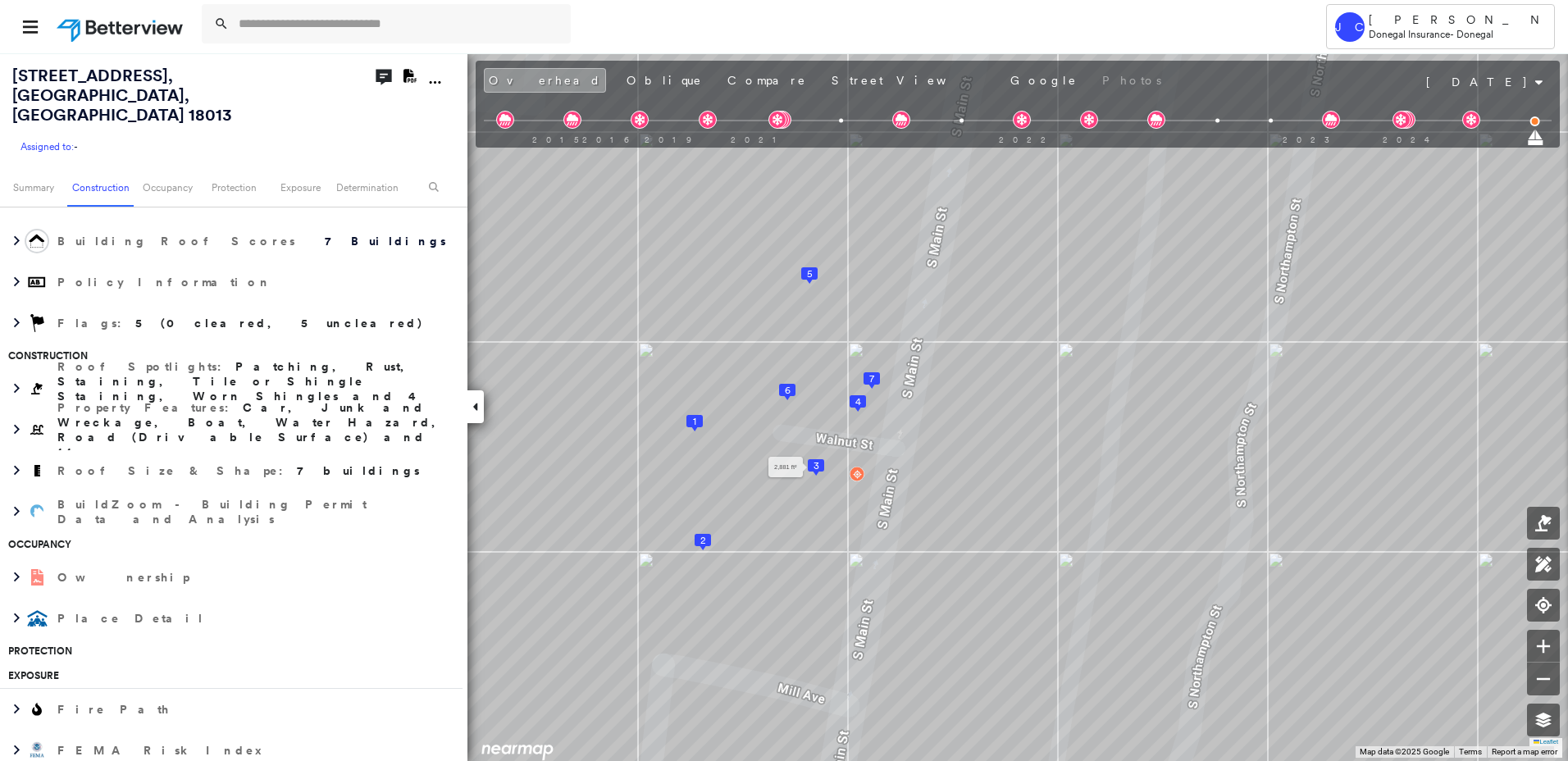 scroll, scrollTop: 144, scrollLeft: 0, axis: vertical 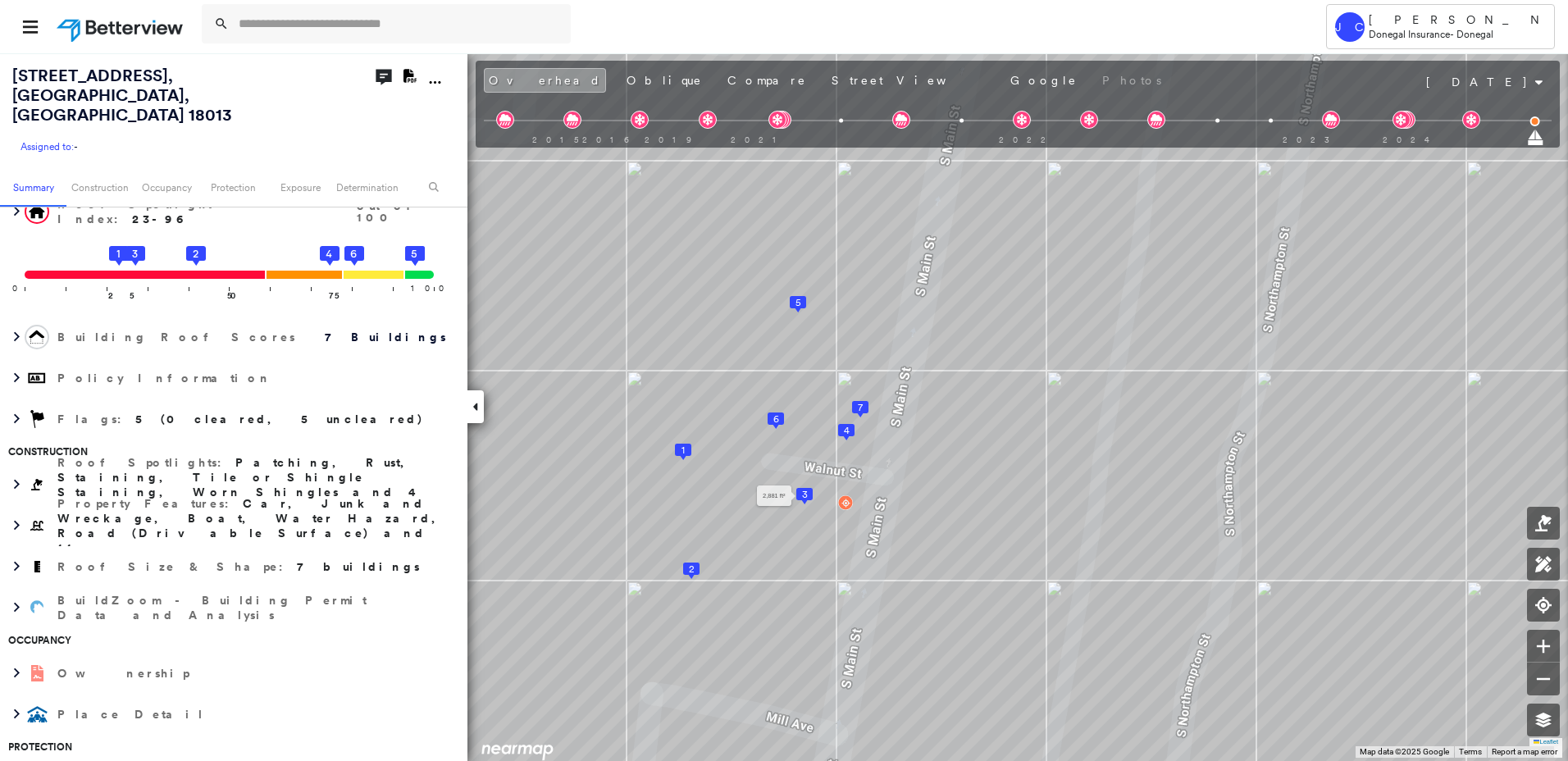 click at bounding box center [476, 407] 